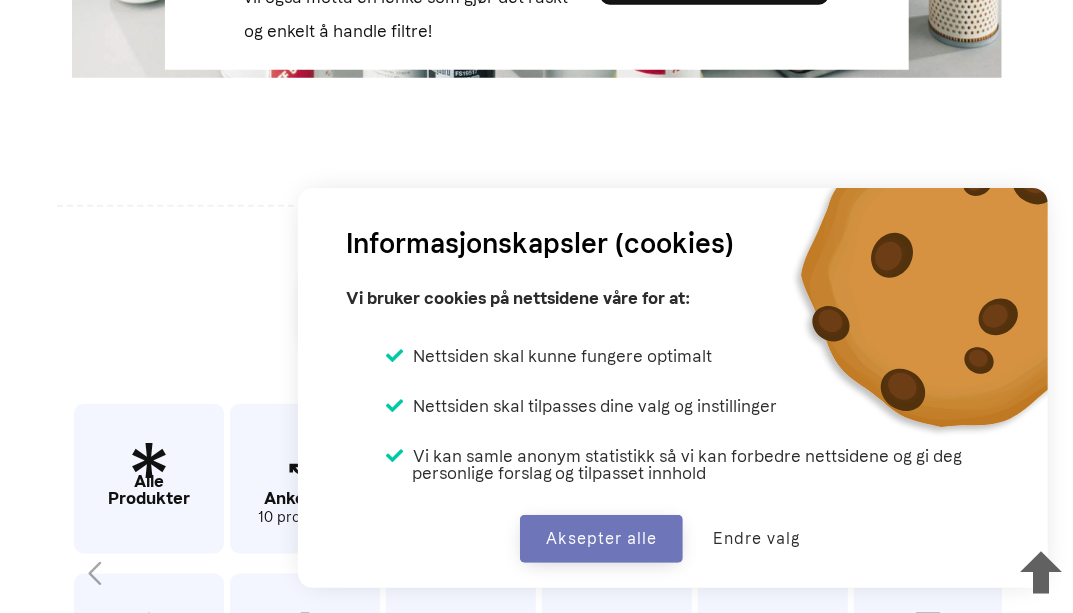 scroll, scrollTop: 753, scrollLeft: 0, axis: vertical 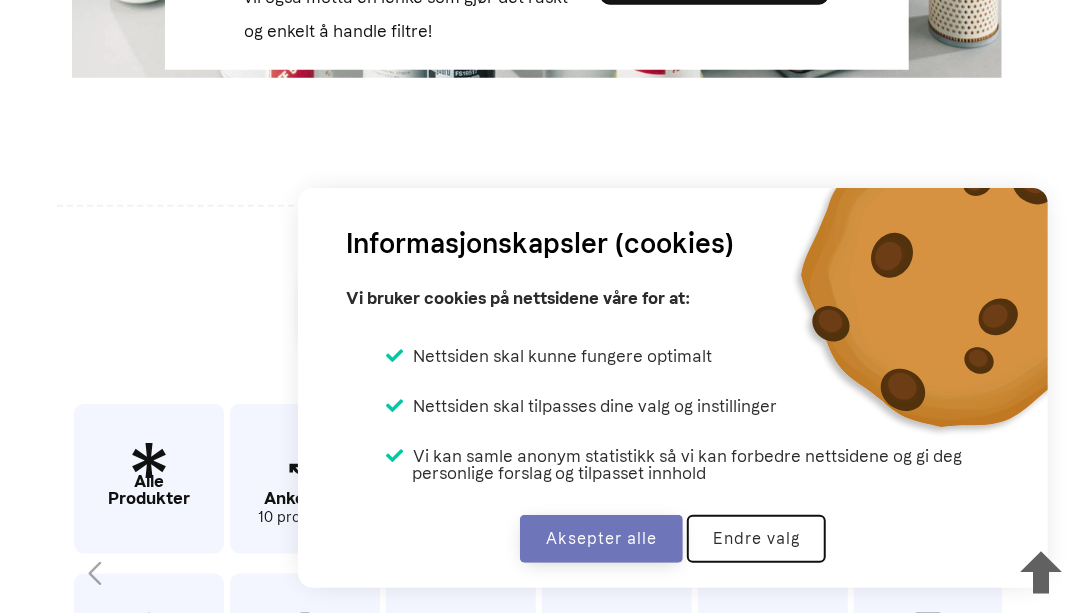 click on "Endre valg" at bounding box center [756, 539] 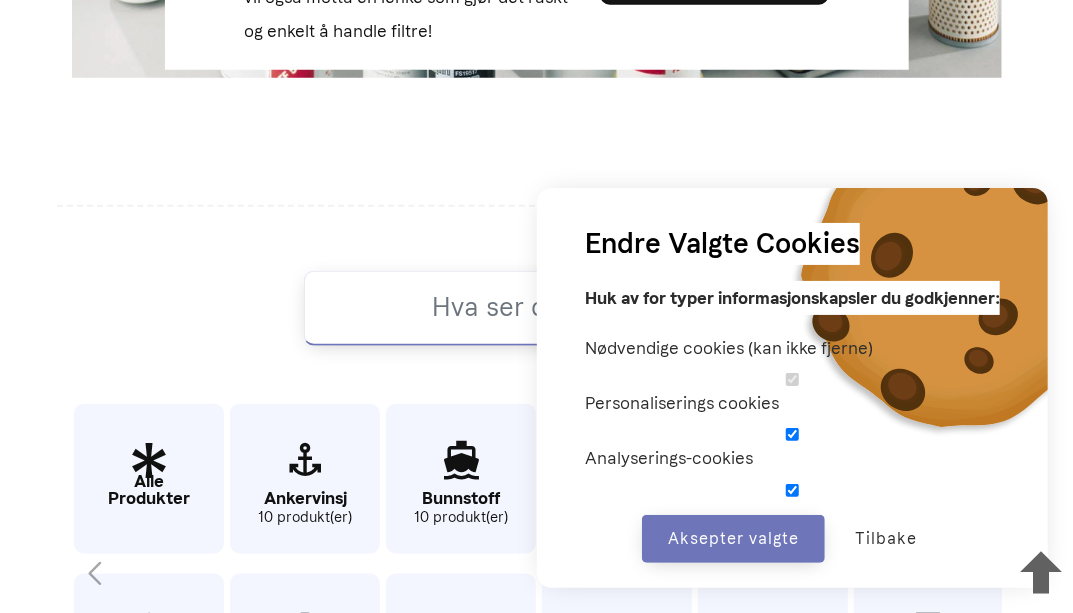 click at bounding box center (536, 2918) 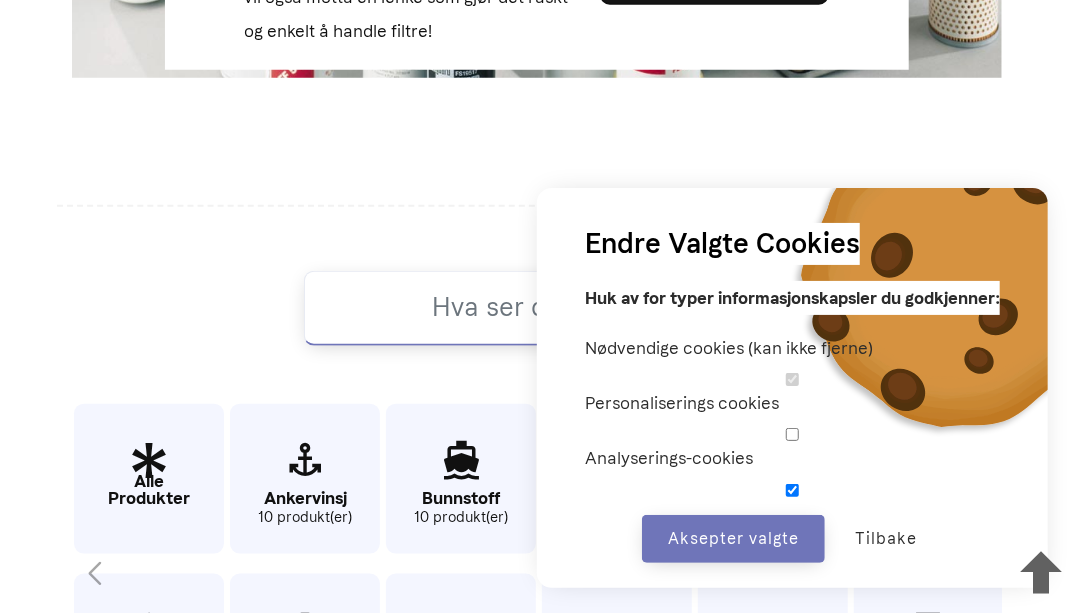 click at bounding box center [792, 490] 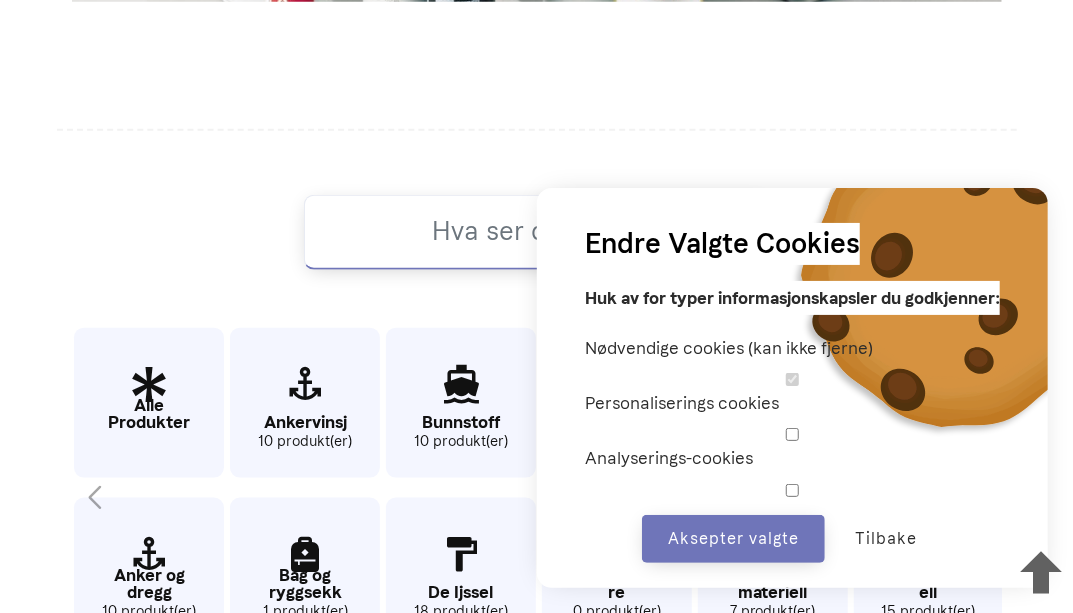 scroll, scrollTop: 816, scrollLeft: 0, axis: vertical 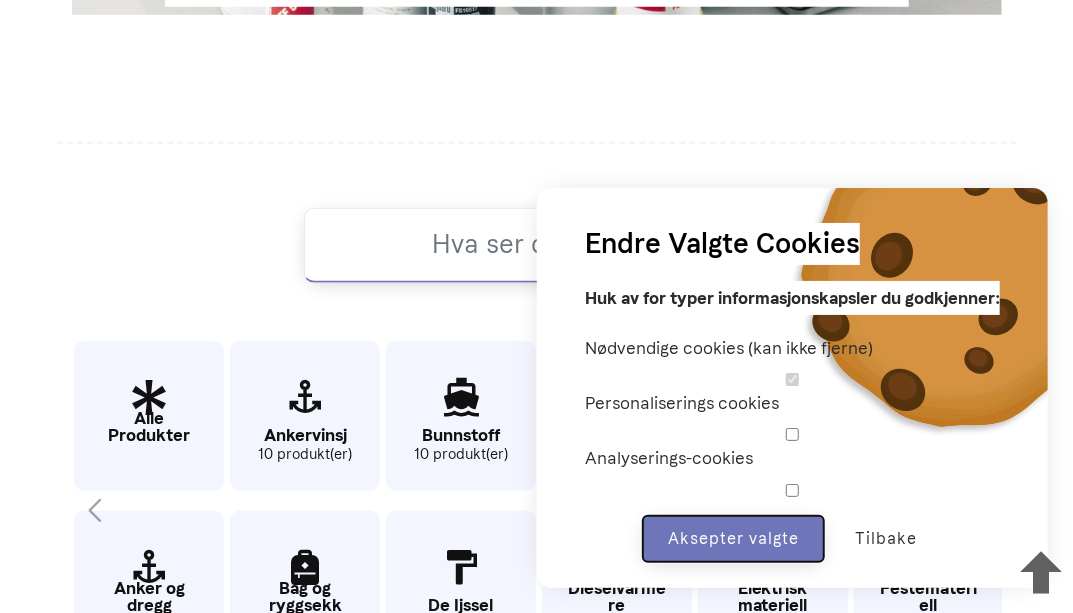 click on "Aksepter valgte" at bounding box center [733, 539] 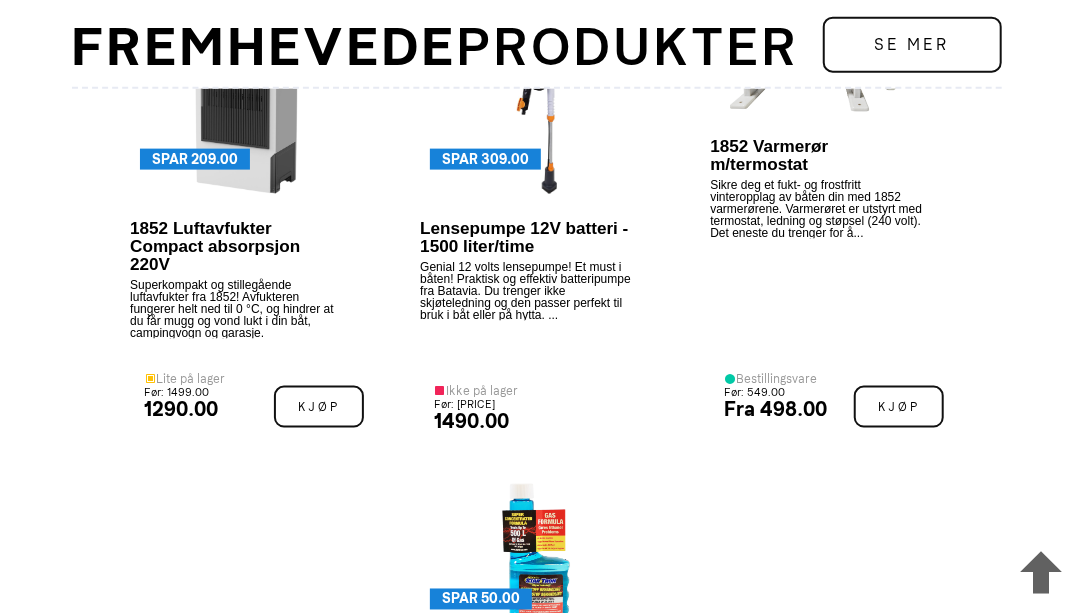 scroll, scrollTop: 4343, scrollLeft: 0, axis: vertical 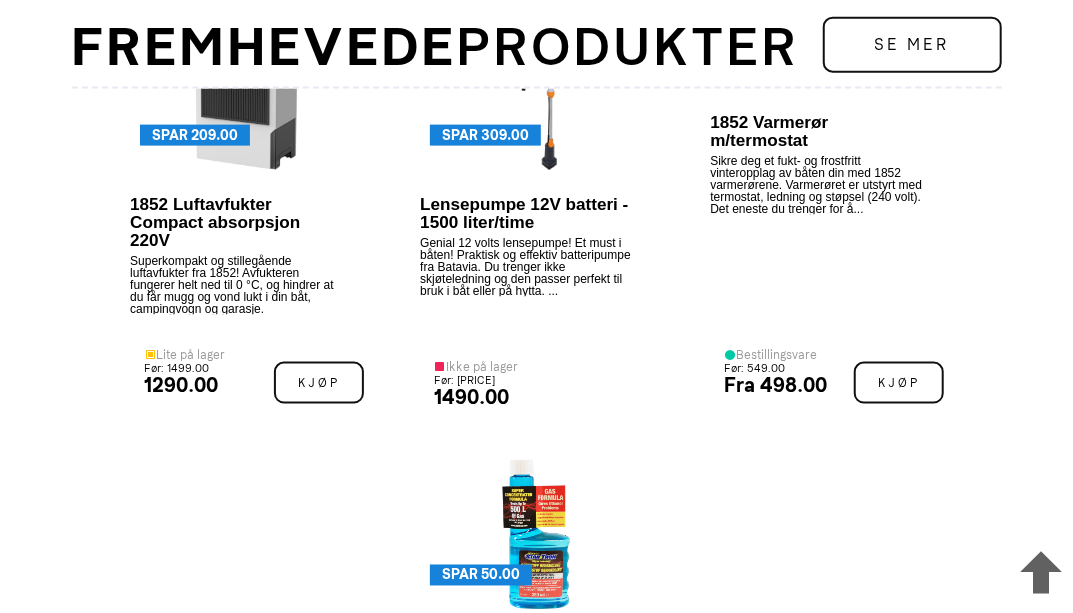 click at bounding box center (536, -672) 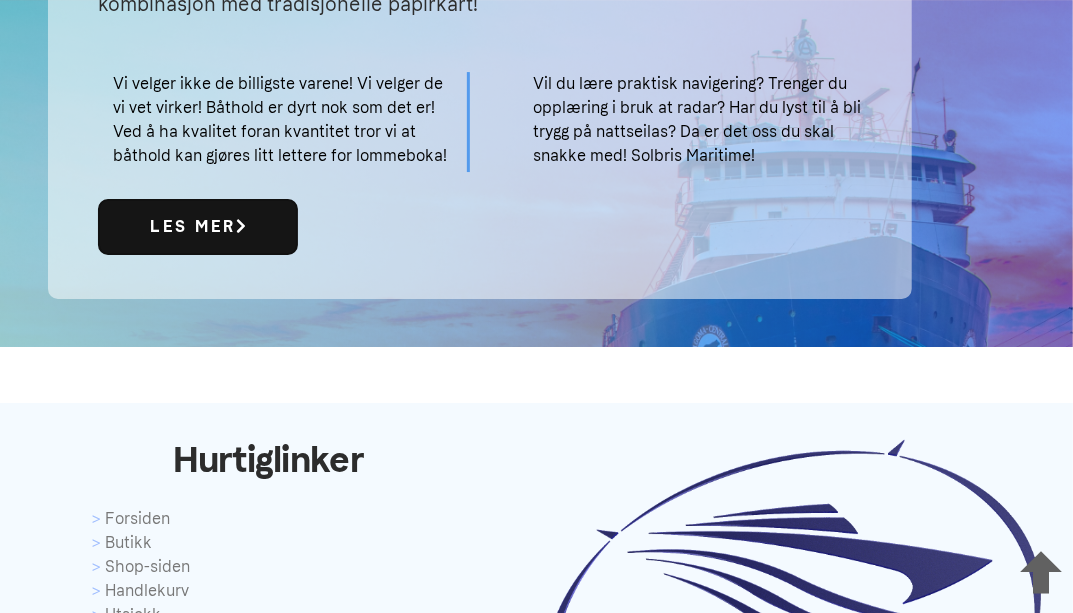 scroll, scrollTop: 6121, scrollLeft: 0, axis: vertical 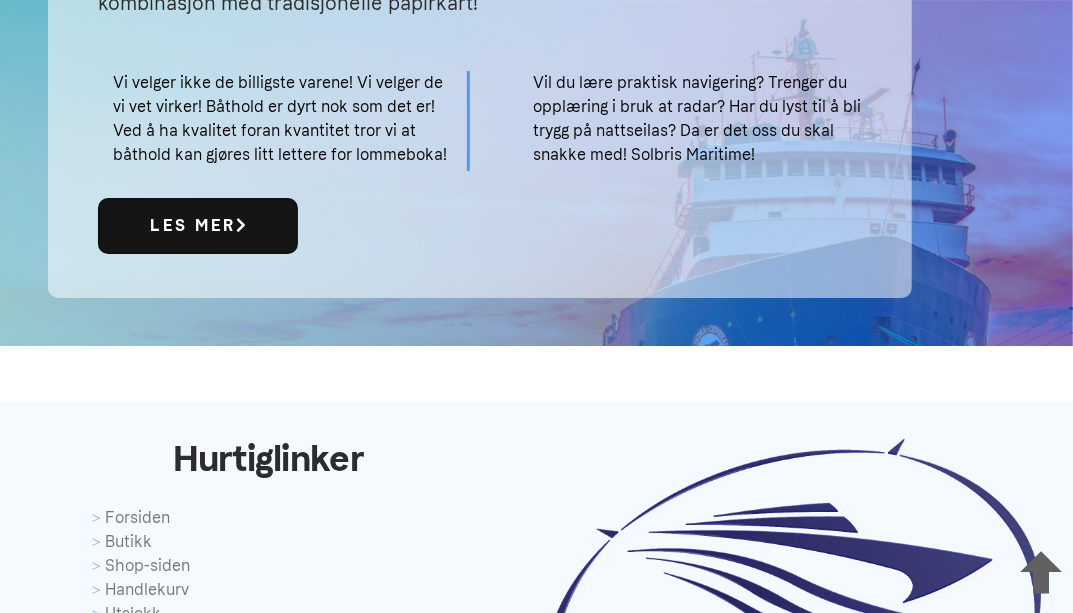 click on "Les mer" at bounding box center [198, 226] 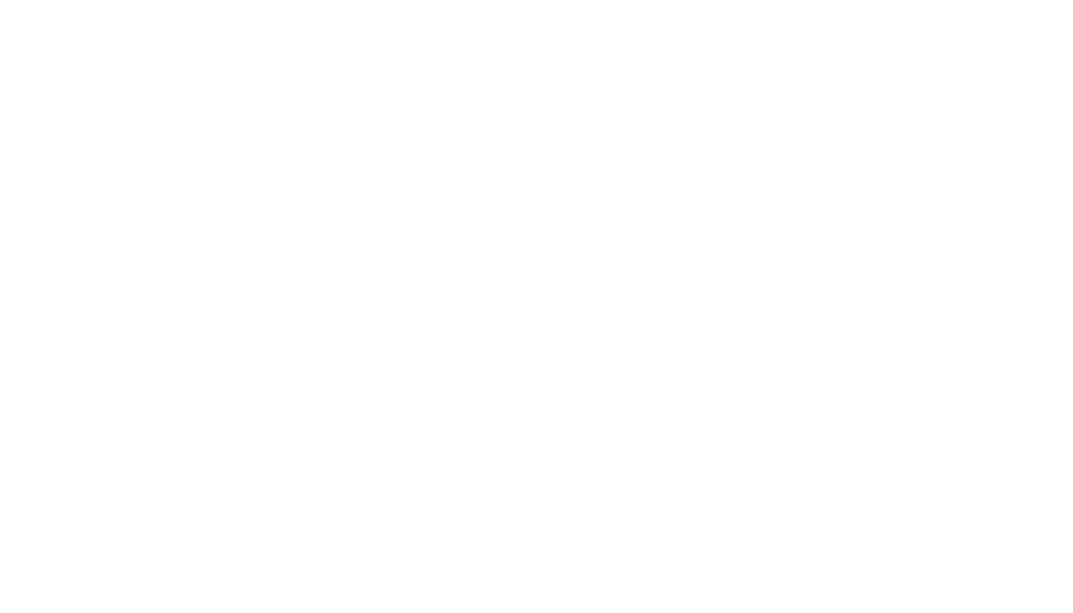 scroll, scrollTop: 0, scrollLeft: 0, axis: both 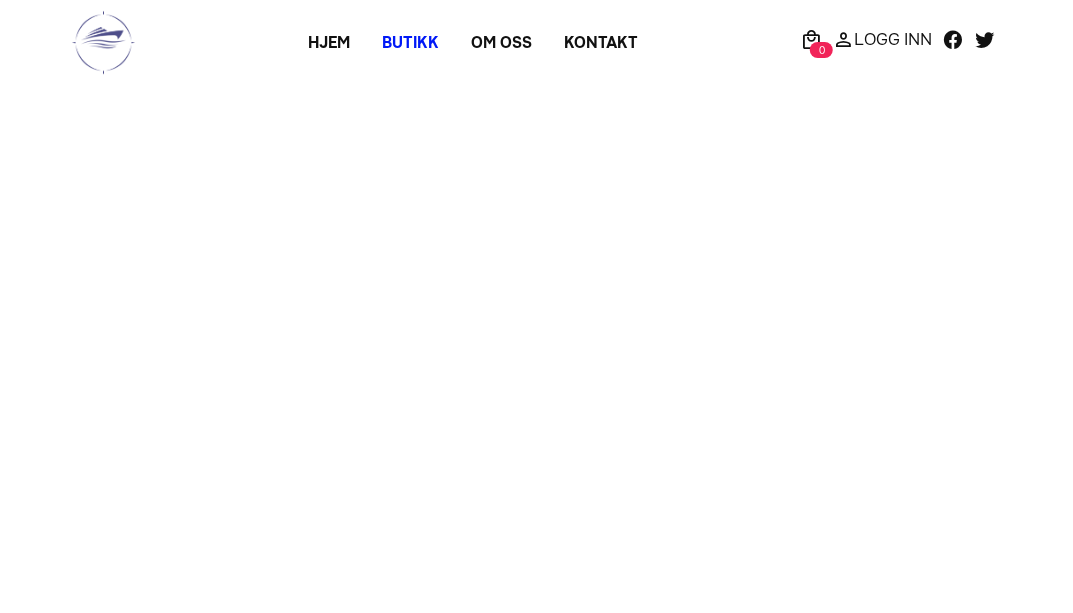type on "13860;55440" 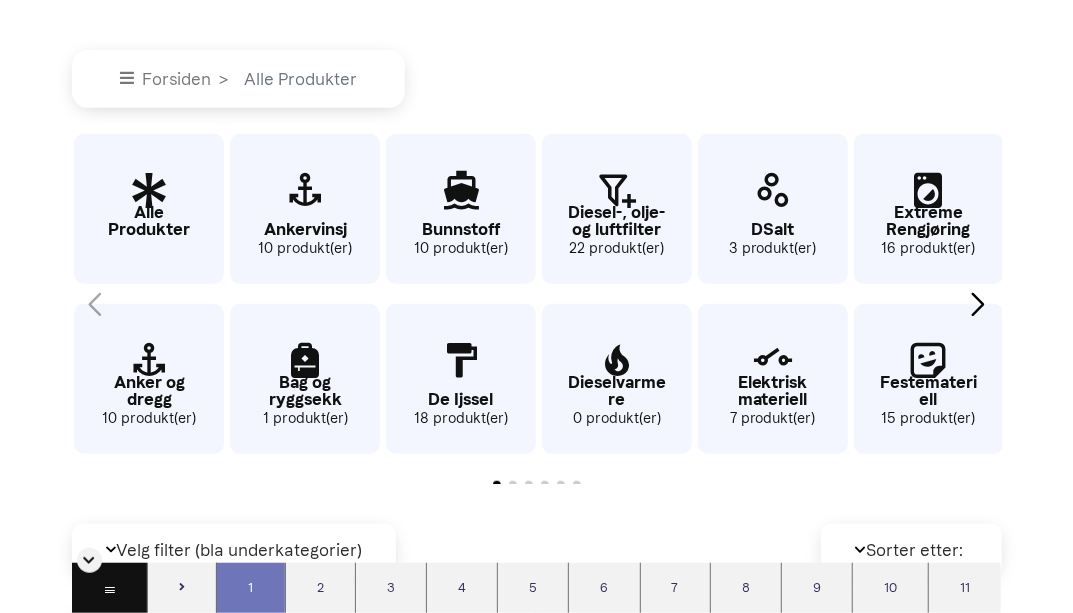 scroll, scrollTop: 341, scrollLeft: 0, axis: vertical 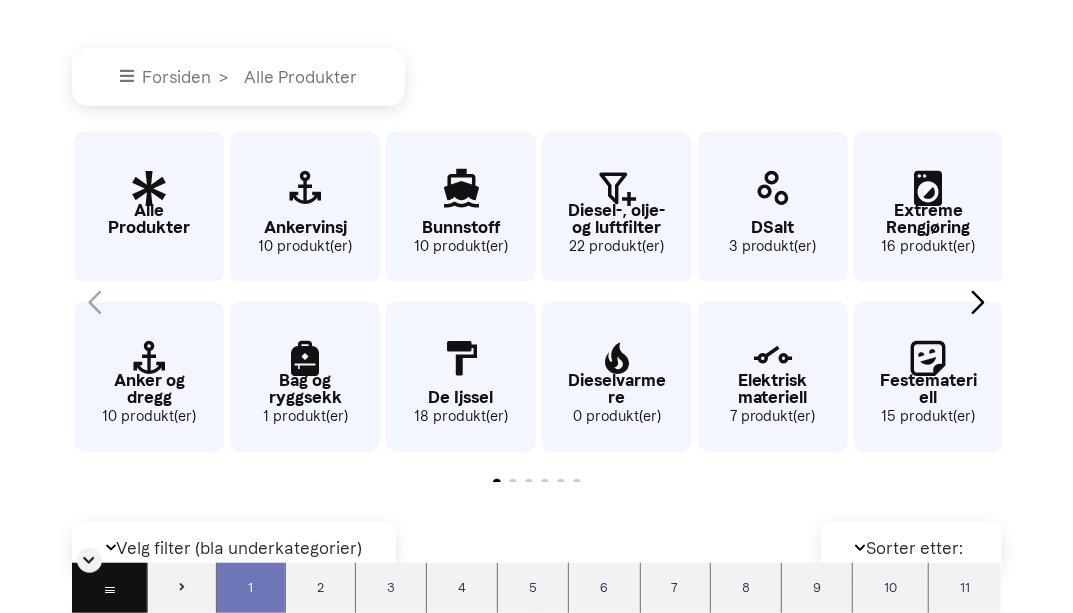 click on "De Ijssel" at bounding box center [461, 397] 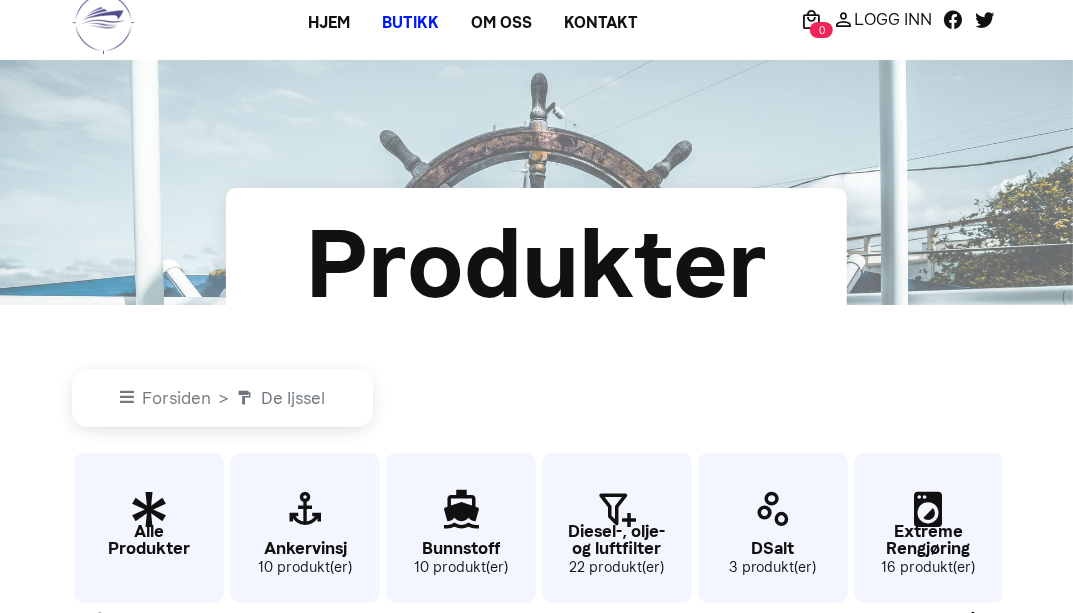 scroll, scrollTop: 0, scrollLeft: 0, axis: both 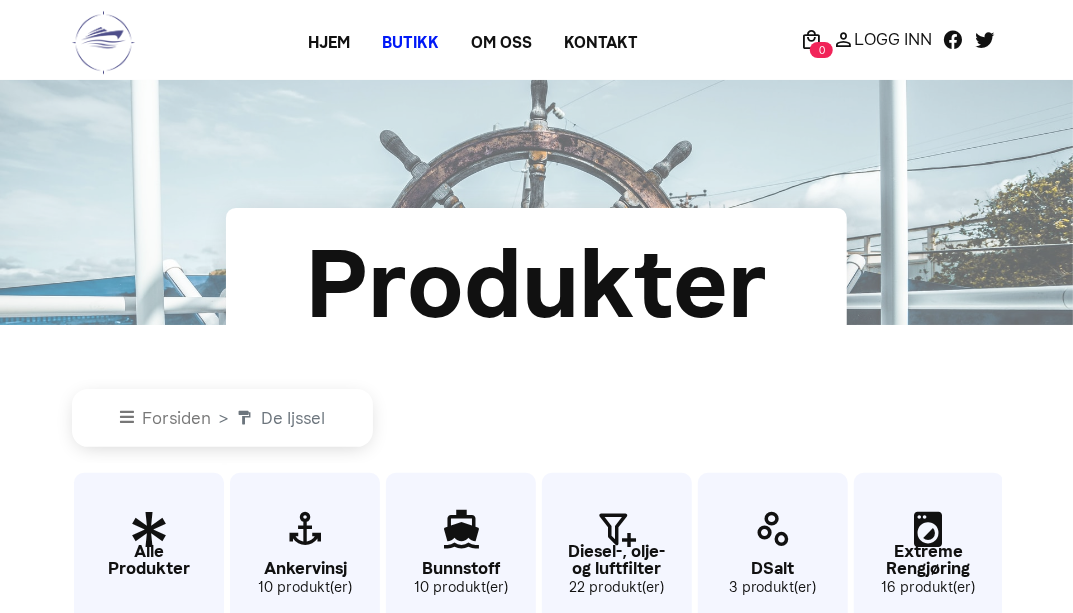 click on "Butikk" at bounding box center (410, 43) 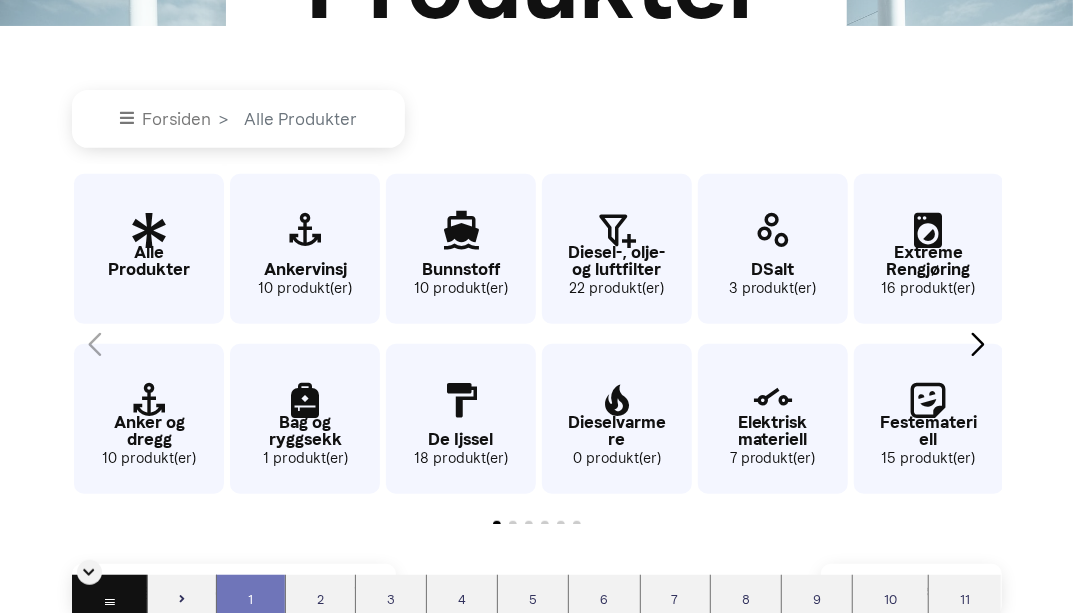 scroll, scrollTop: 310, scrollLeft: 0, axis: vertical 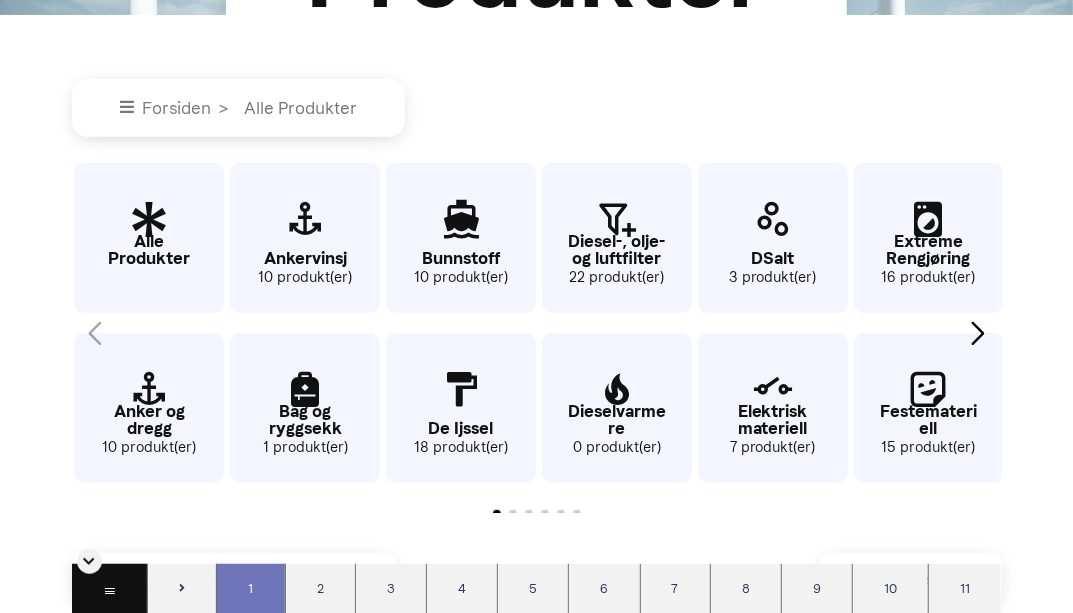 click at bounding box center (305, 220) 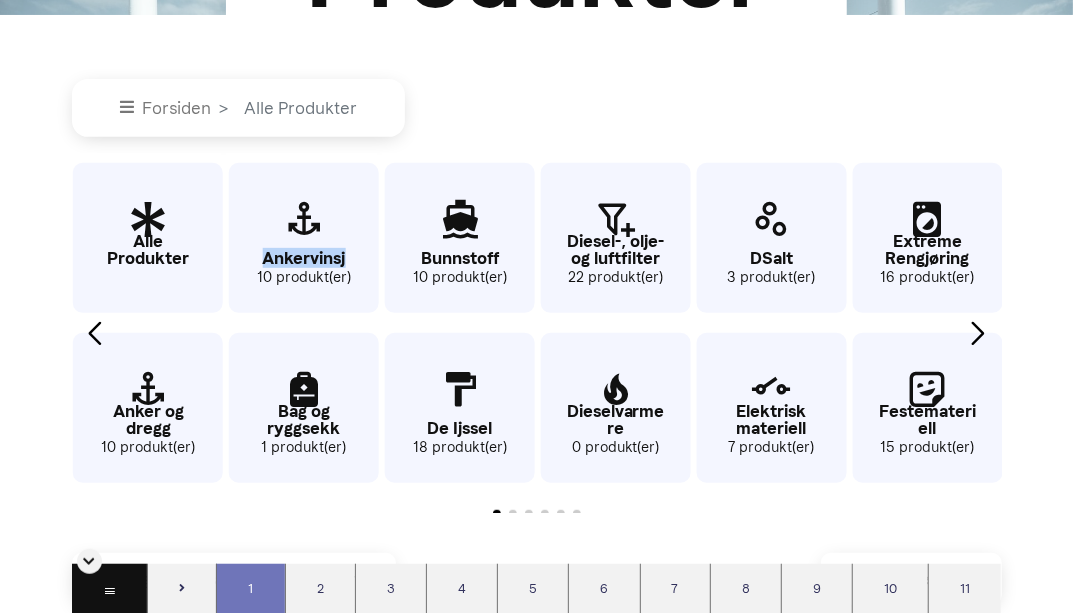click at bounding box center [304, 220] 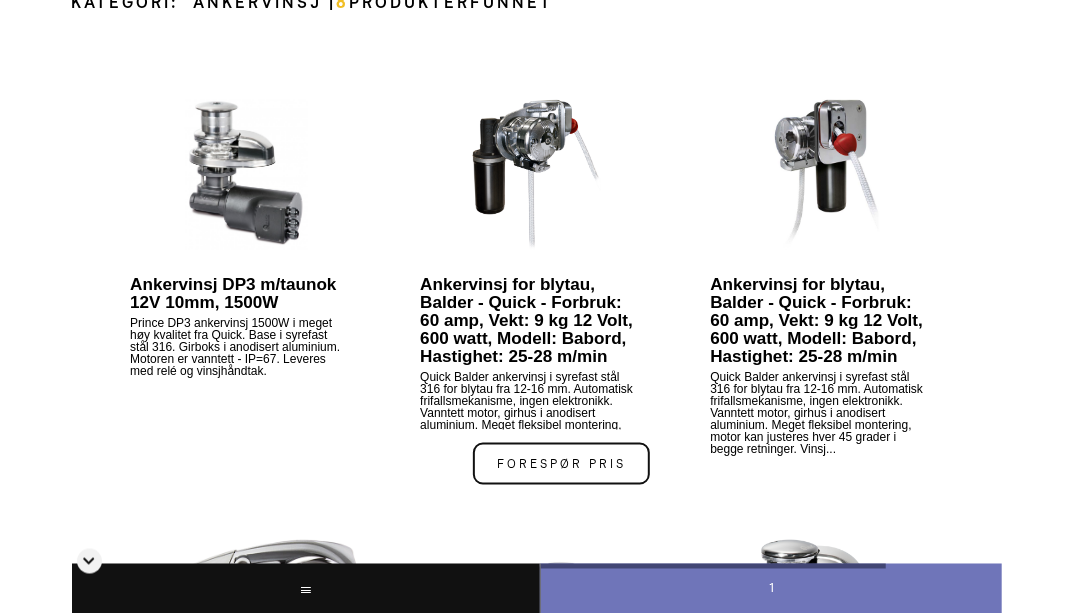 scroll, scrollTop: 1073, scrollLeft: 0, axis: vertical 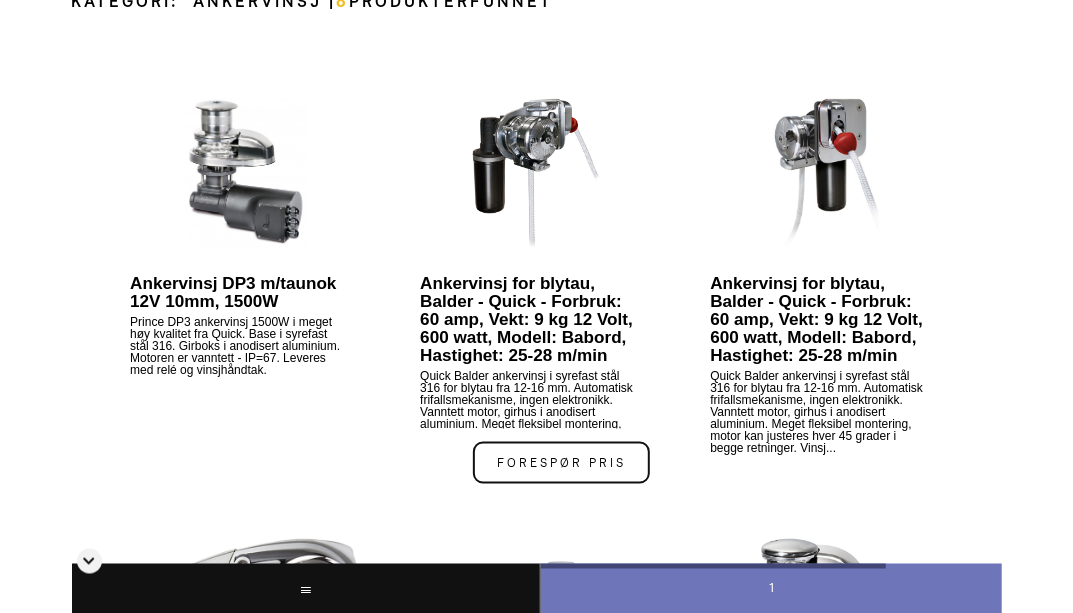 click at bounding box center (246, 174) 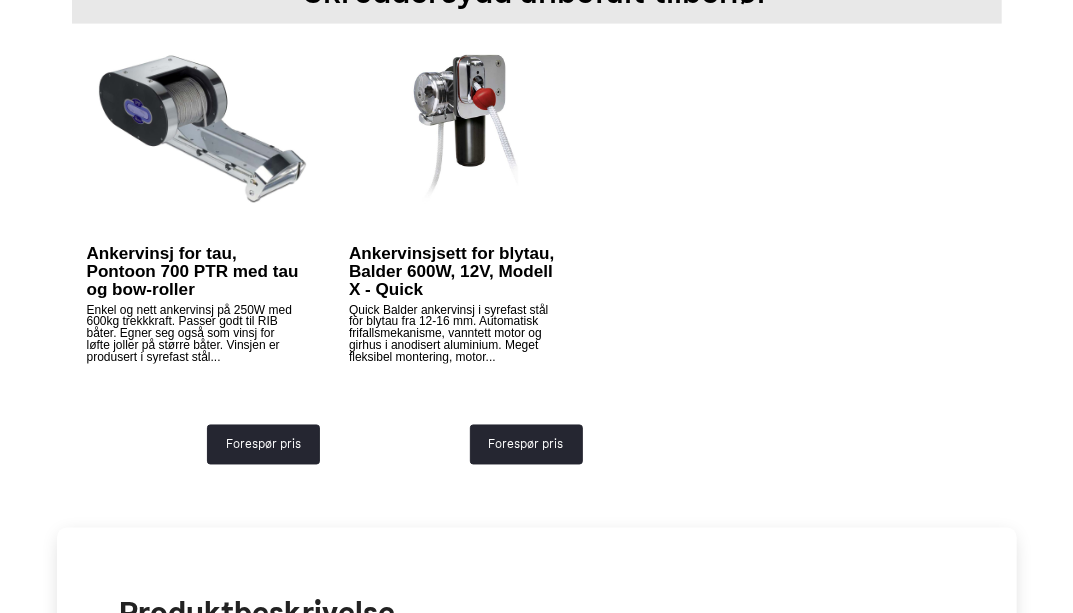 scroll, scrollTop: 1295, scrollLeft: 0, axis: vertical 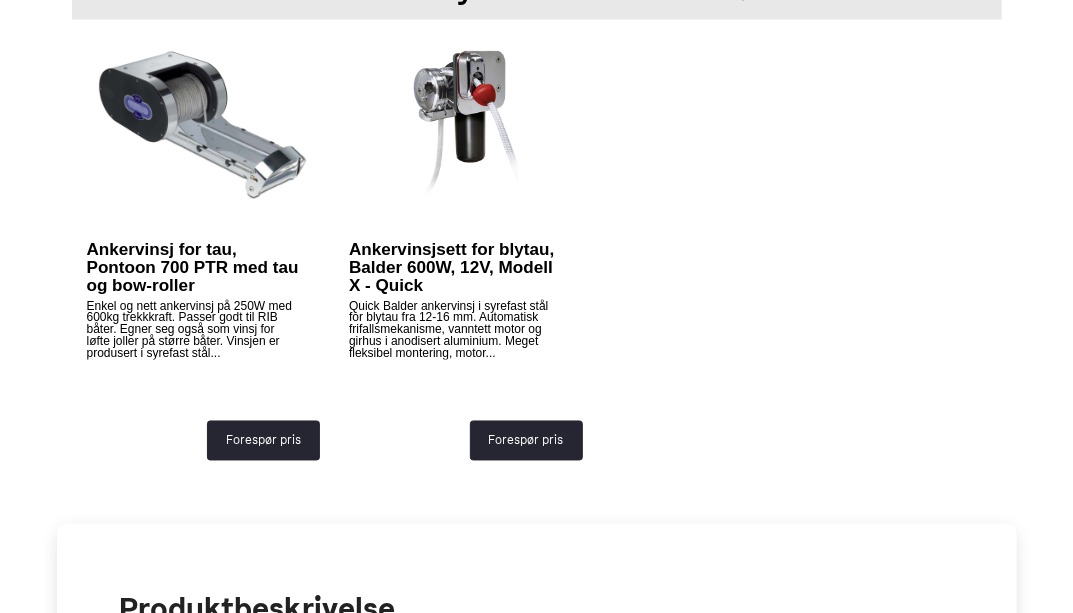 click on "Ankervinsj for tau, Pontoon 700 PTR med tau og bow-roller" at bounding box center [194, 268] 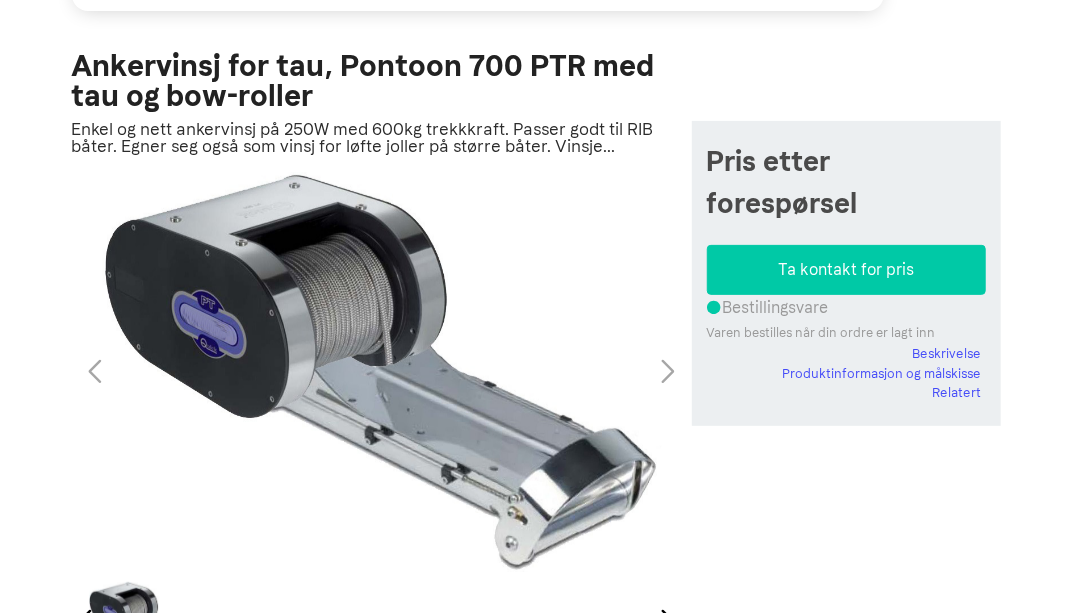 scroll, scrollTop: 144, scrollLeft: 0, axis: vertical 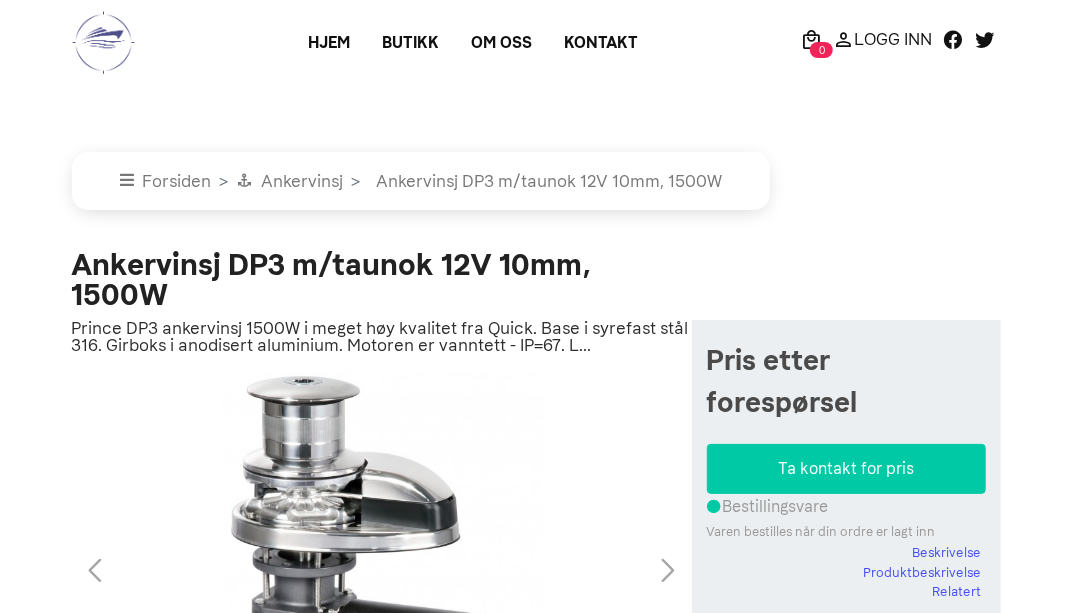 click on "Butikk" at bounding box center (410, 43) 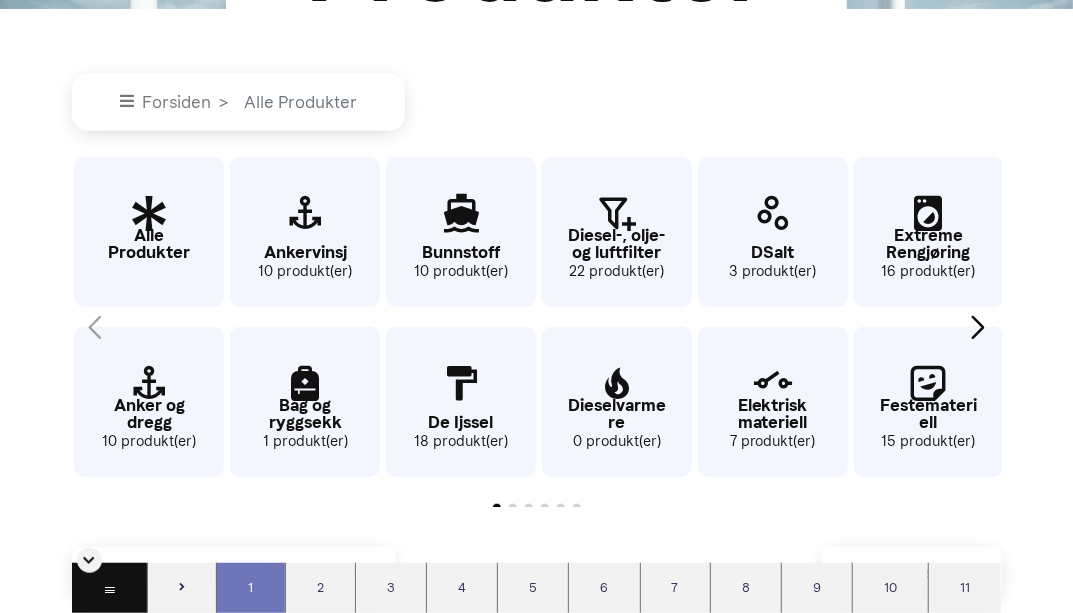 scroll, scrollTop: 333, scrollLeft: 0, axis: vertical 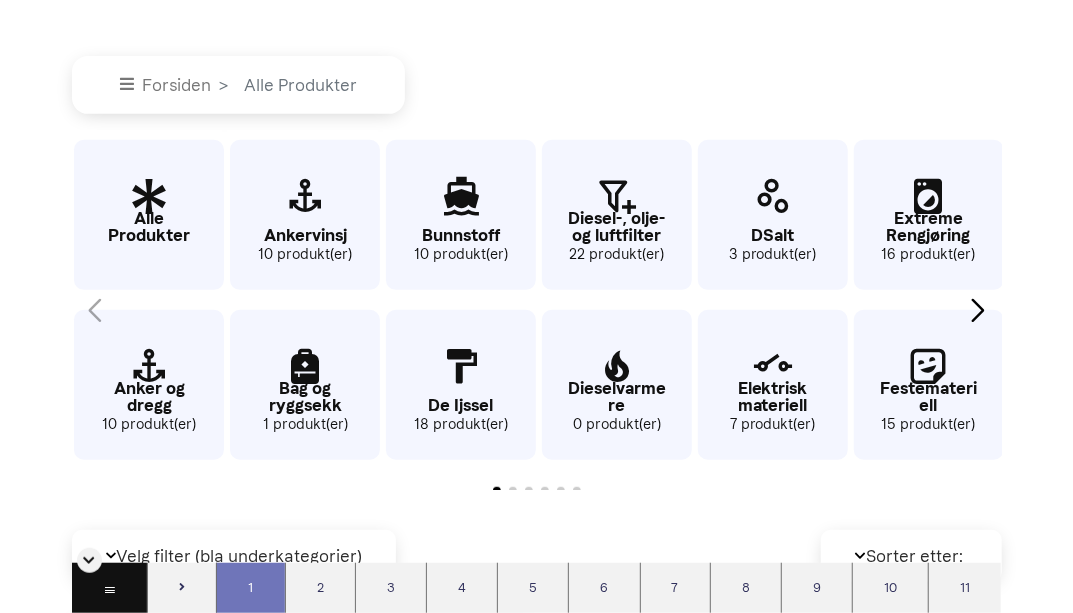 click at bounding box center [978, 310] 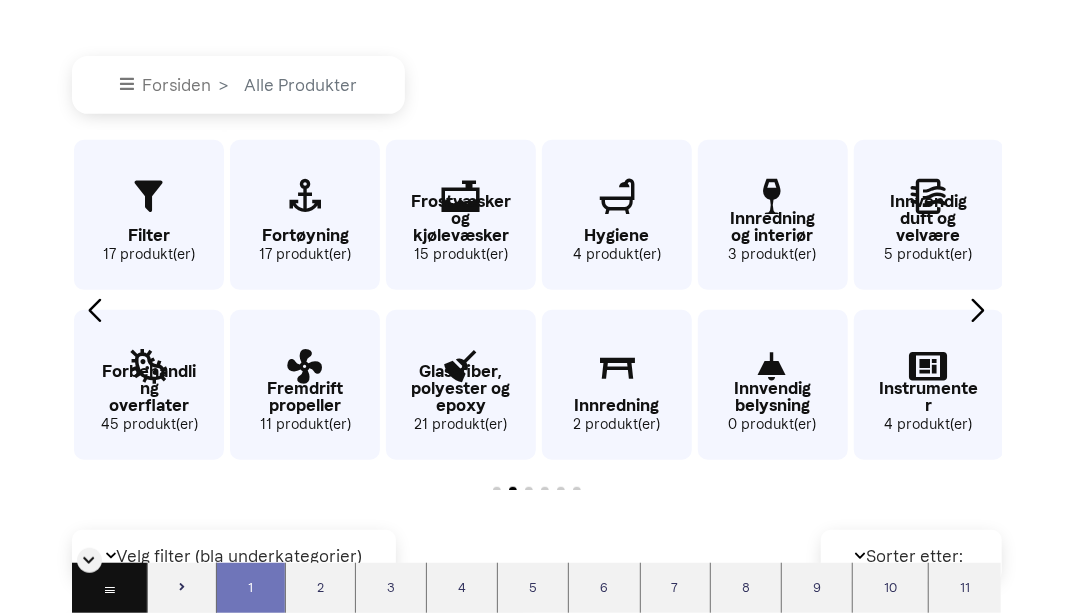 click at bounding box center [978, 310] 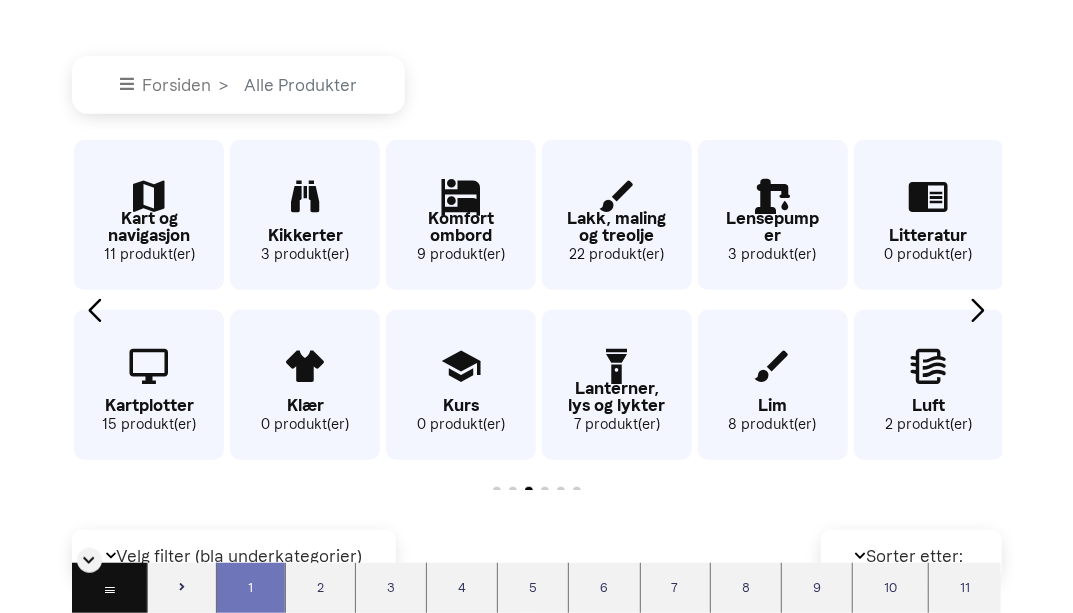 click on "Kart og navigasjon" at bounding box center (149, 227) 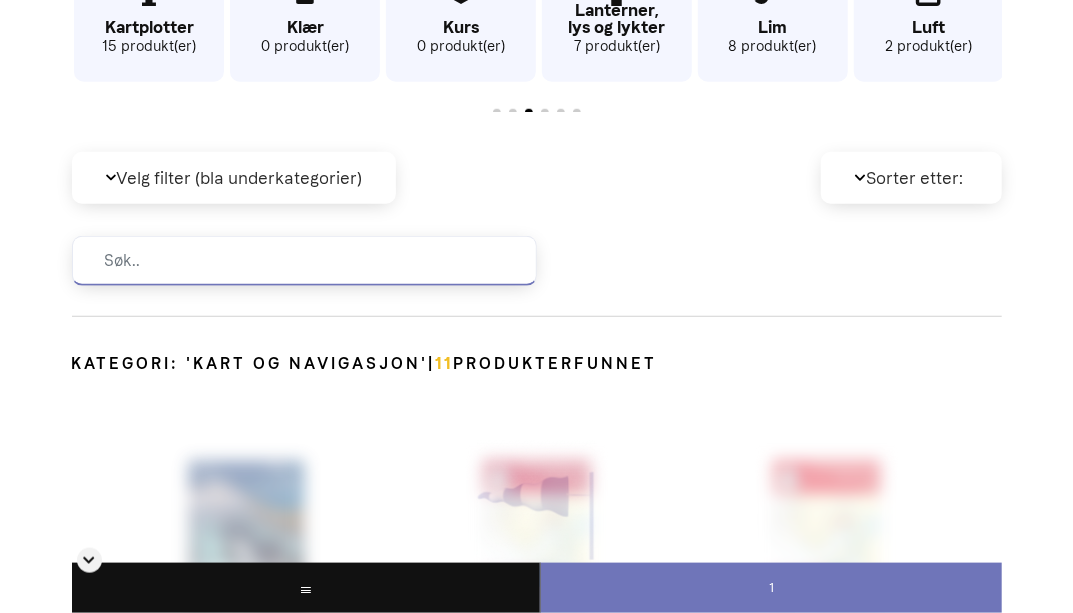 scroll, scrollTop: 823, scrollLeft: 0, axis: vertical 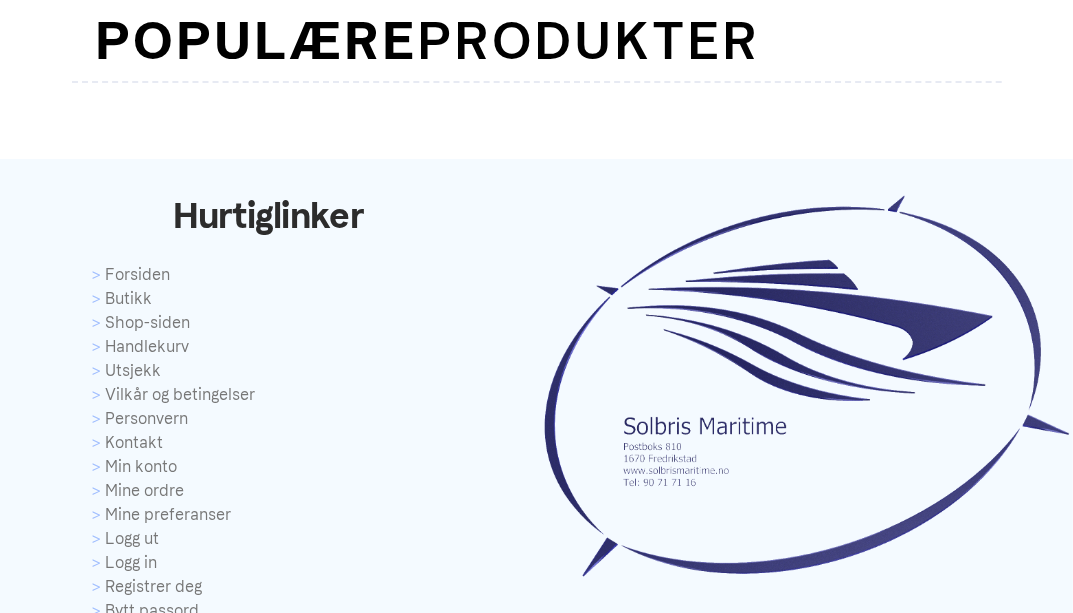 click on "Hurtiglinker
Forsiden
Butikk
Shop-siden
Handlekurv
Utsjekk
Vilkår og betingelser
Personvern
Kontakt
Min konto
Mine
ordre
Mine
preferanser
Logg ut
Logg in
Registrer
deg
Bytt
passord
Slett
min konto
," at bounding box center (536, 545) 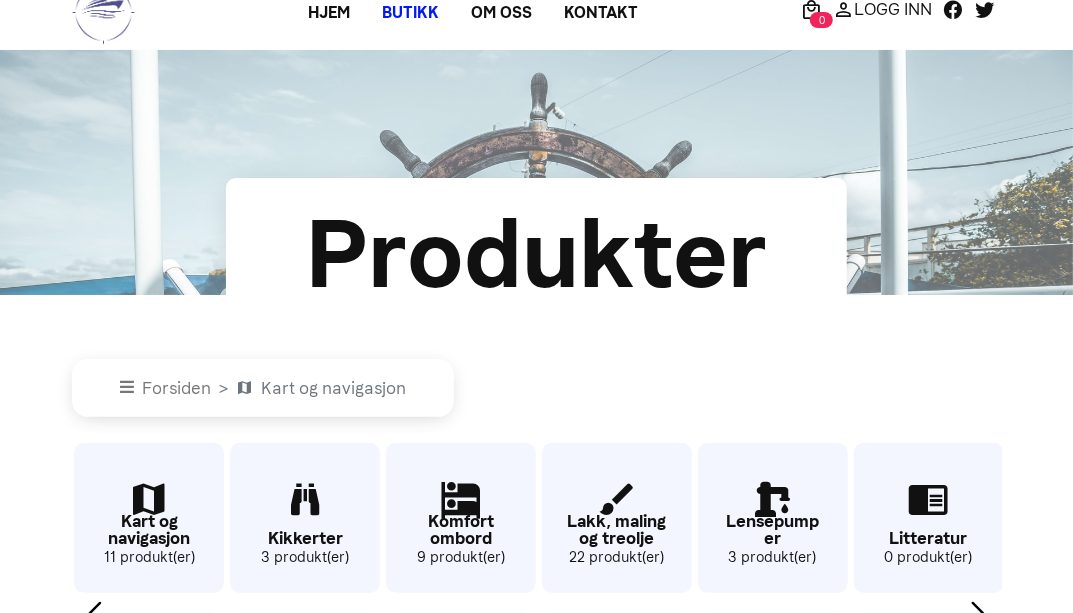 scroll, scrollTop: 0, scrollLeft: 0, axis: both 